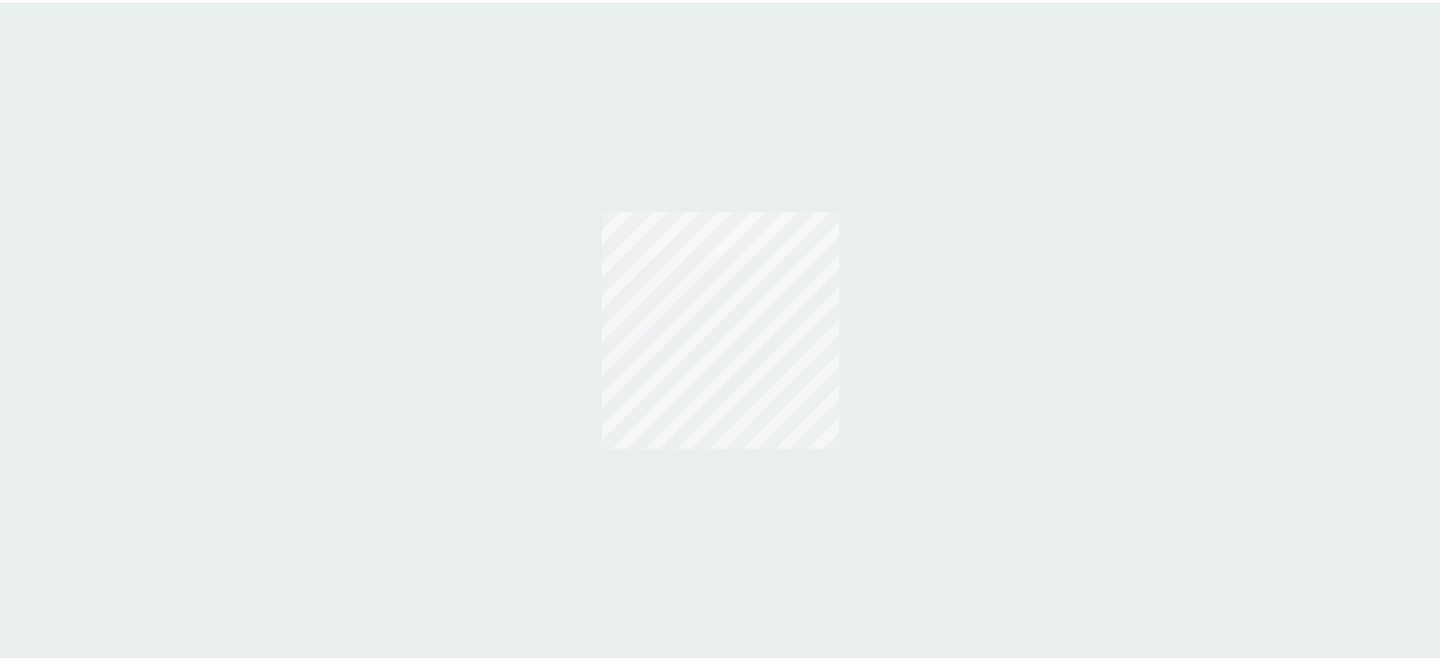 scroll, scrollTop: 0, scrollLeft: 0, axis: both 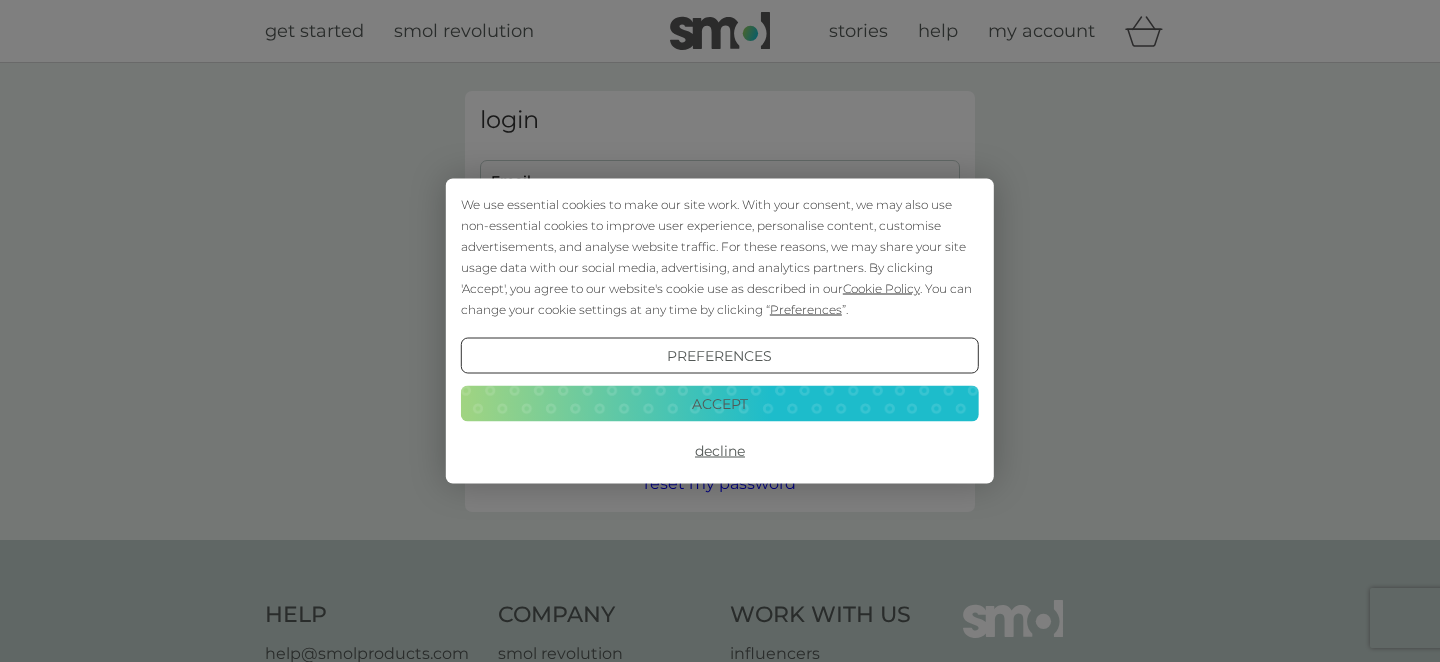 click on "We use essential cookies to make our site work. With your consent, we may also use non-essential cookies to improve user experience, personalise content, customise advertisements, and analyse website traffic. For these reasons, we may share your site usage data with our social media, advertising, and analytics partners. By clicking 'Accept', you agree to our website's cookie use as described in our  Cookie Policy . You can change your cookie settings at any time by clicking “ Preferences ”. Preferences Decline Accept" at bounding box center (720, 331) 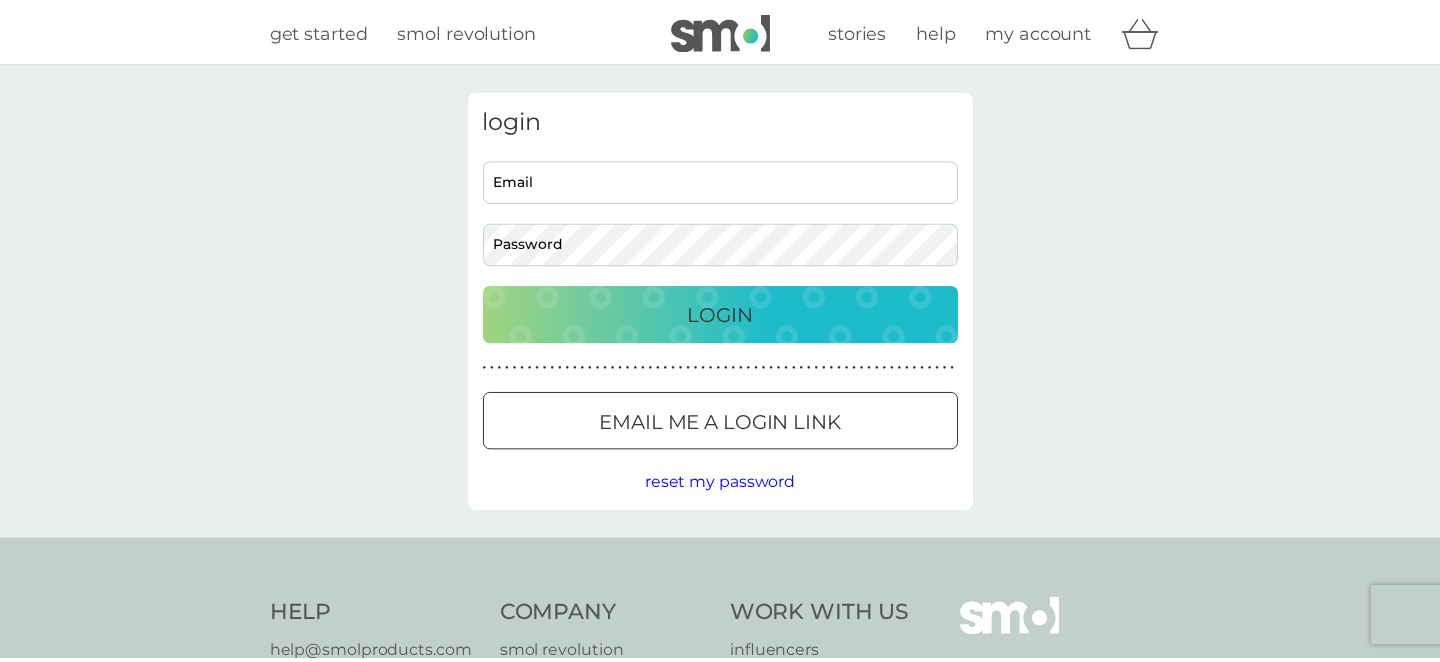scroll, scrollTop: 0, scrollLeft: 0, axis: both 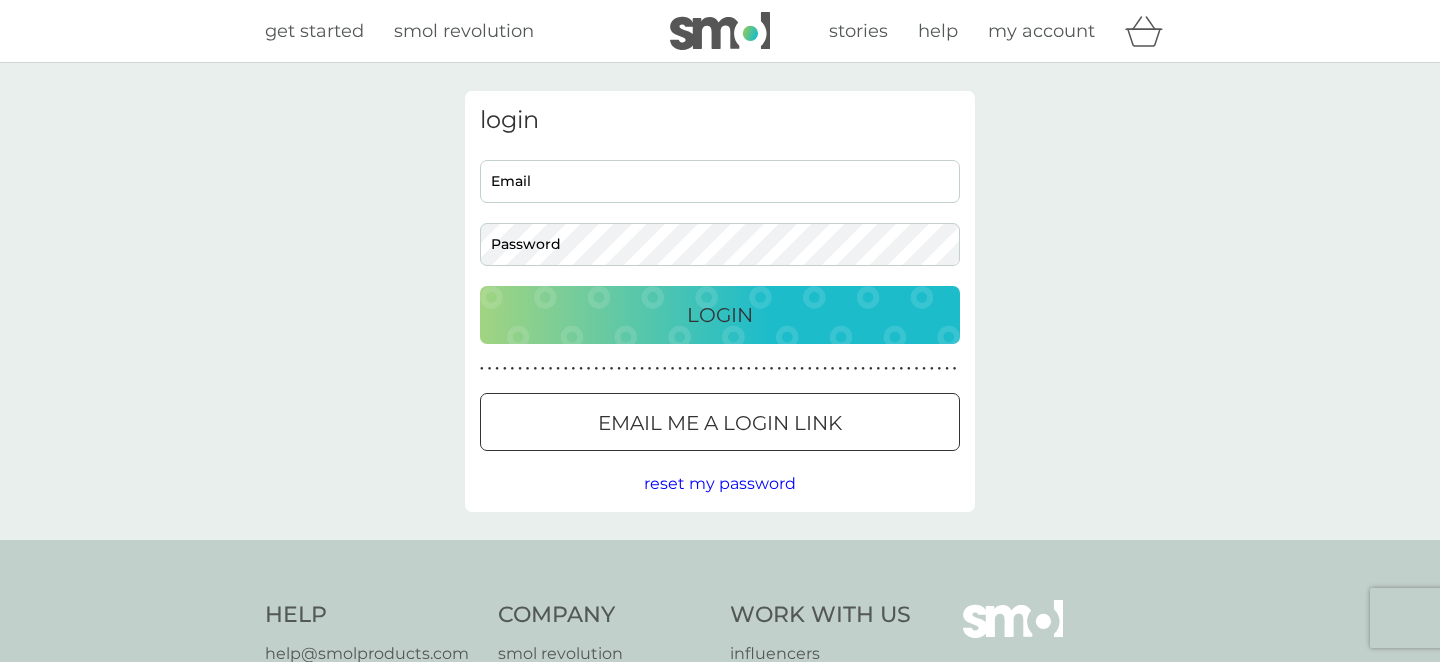 click on "Email" at bounding box center [720, 181] 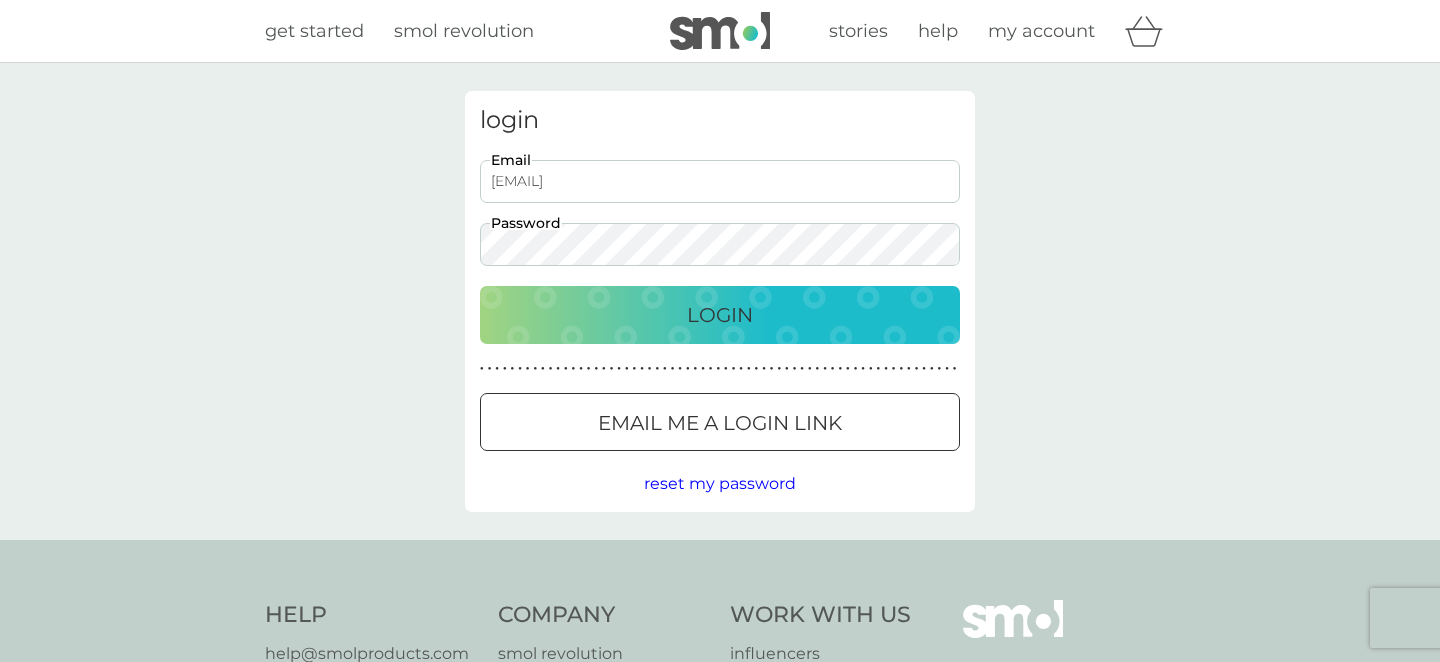 click on "Login" at bounding box center [720, 315] 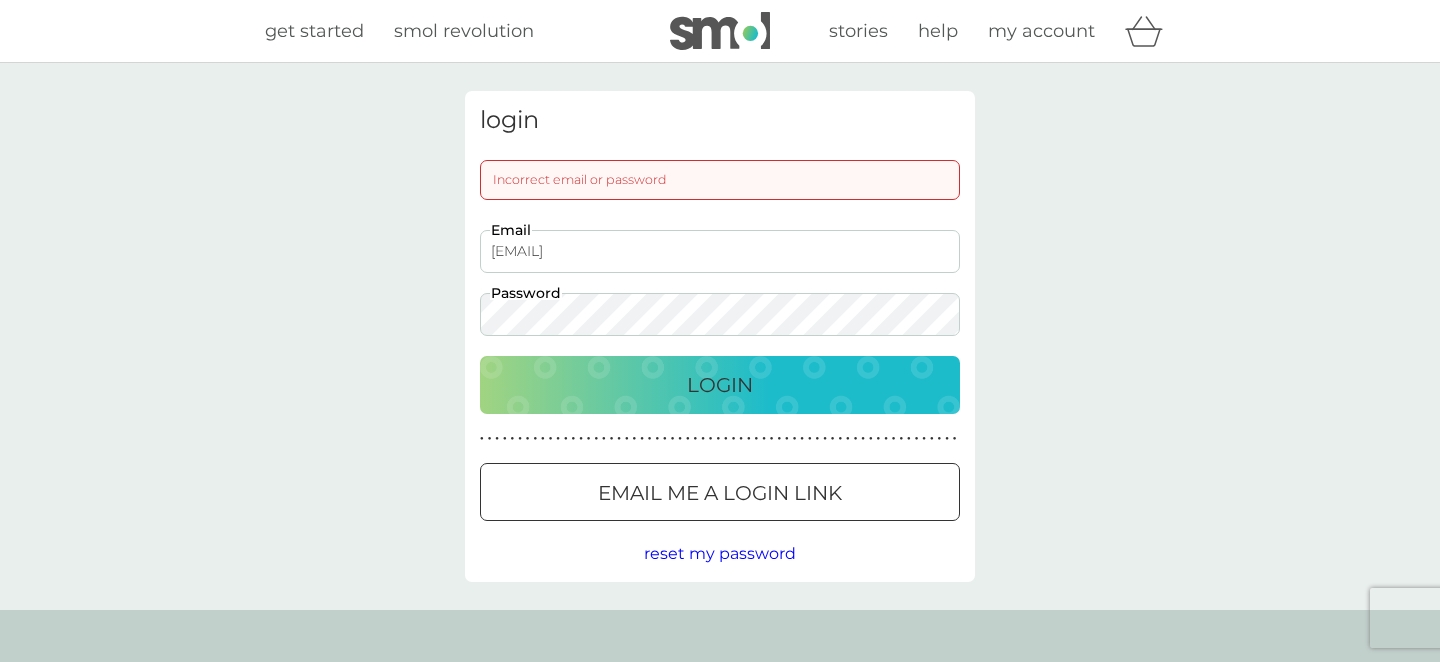 click on "login Incorrect email or password [EMAIL] Email Password Login ● ● ● ● ● ● ● ● ● ● ● ● ● ● ● ● ● ● ● ● ● ● ● ● ● ● ● ● ● ● ● ● ● ● ● ● ● ● ● ● ● ● ● ● ● ● ● ● ● ● ● ● ● ● ● ● ● ● ● ● ● ● ● ● ● ● ● ● ● ● Email me a login link reset my password" at bounding box center (720, 336) 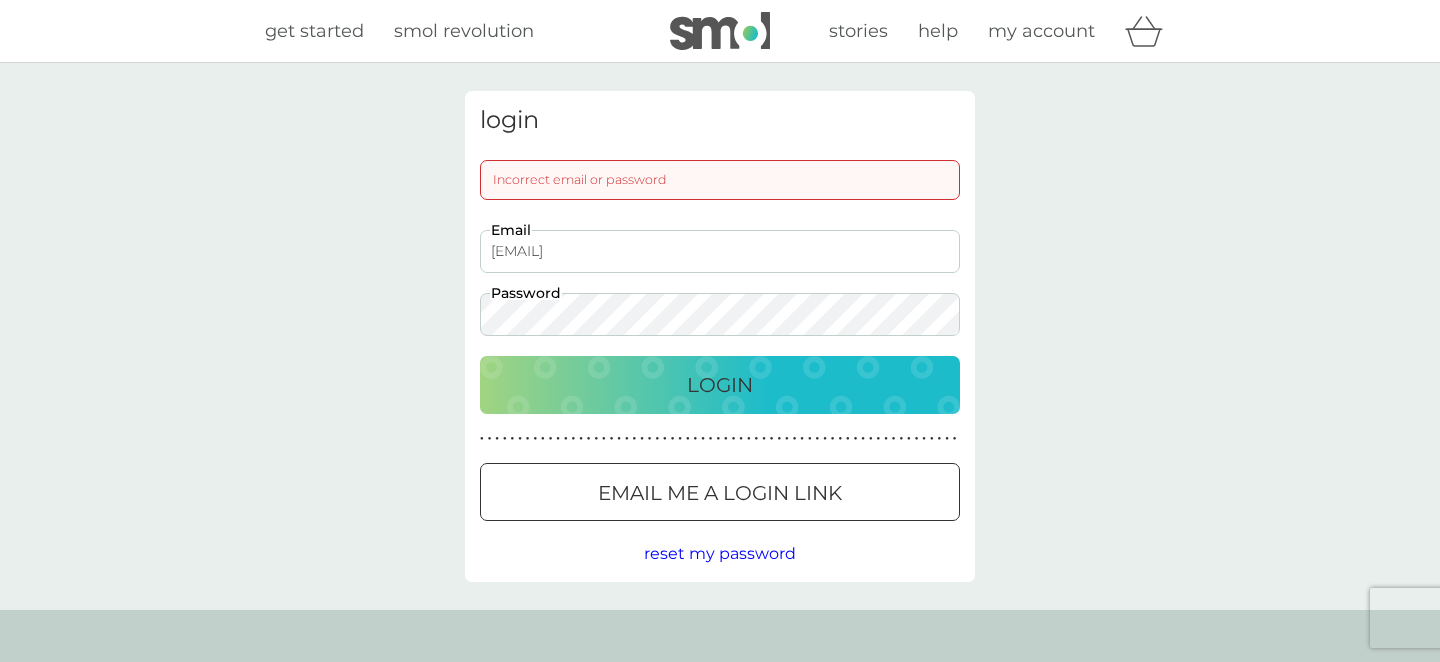 click on "Login" at bounding box center [720, 385] 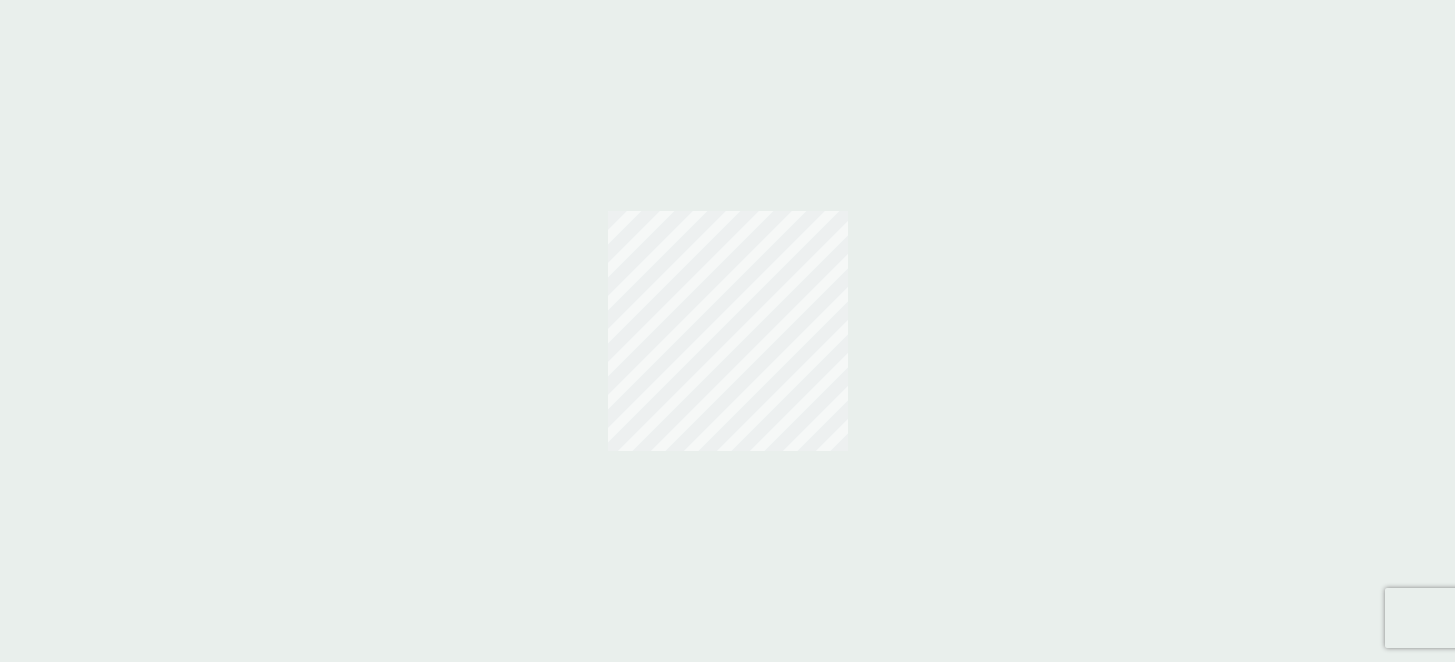 scroll, scrollTop: 0, scrollLeft: 0, axis: both 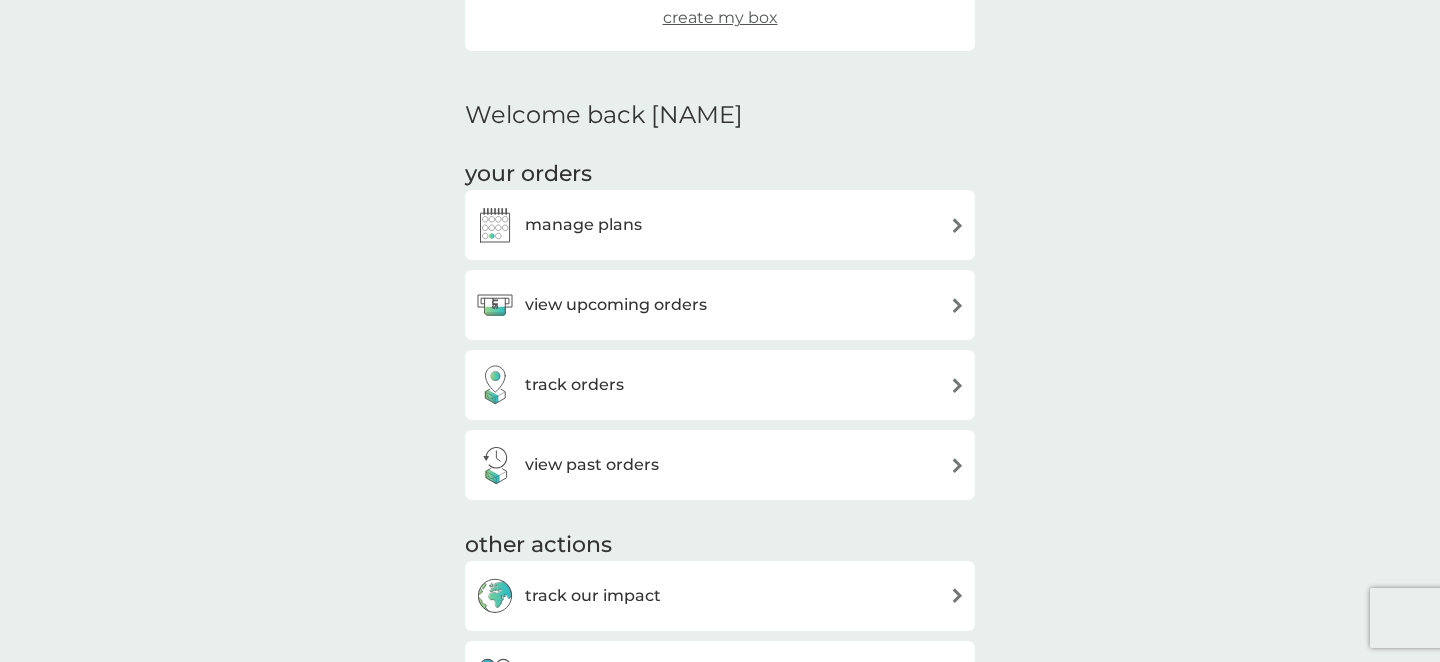 click on "manage plans" at bounding box center (720, 225) 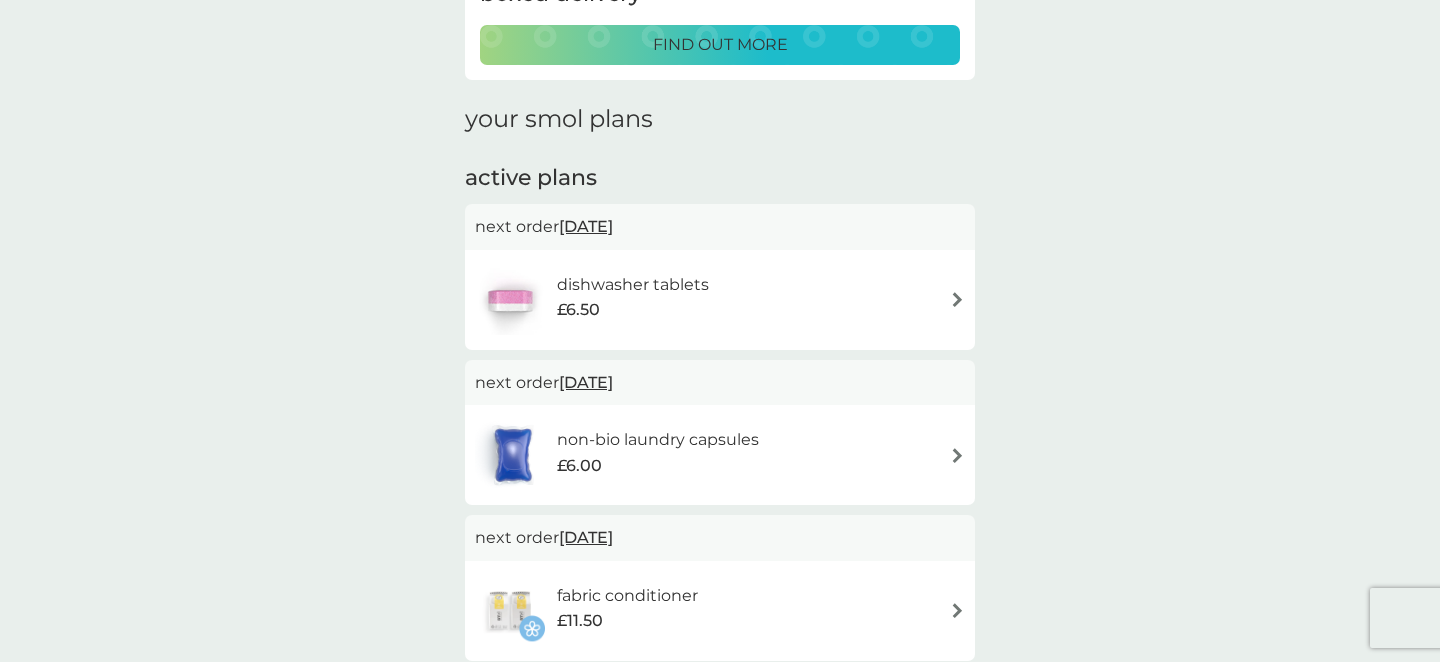 scroll, scrollTop: 225, scrollLeft: 0, axis: vertical 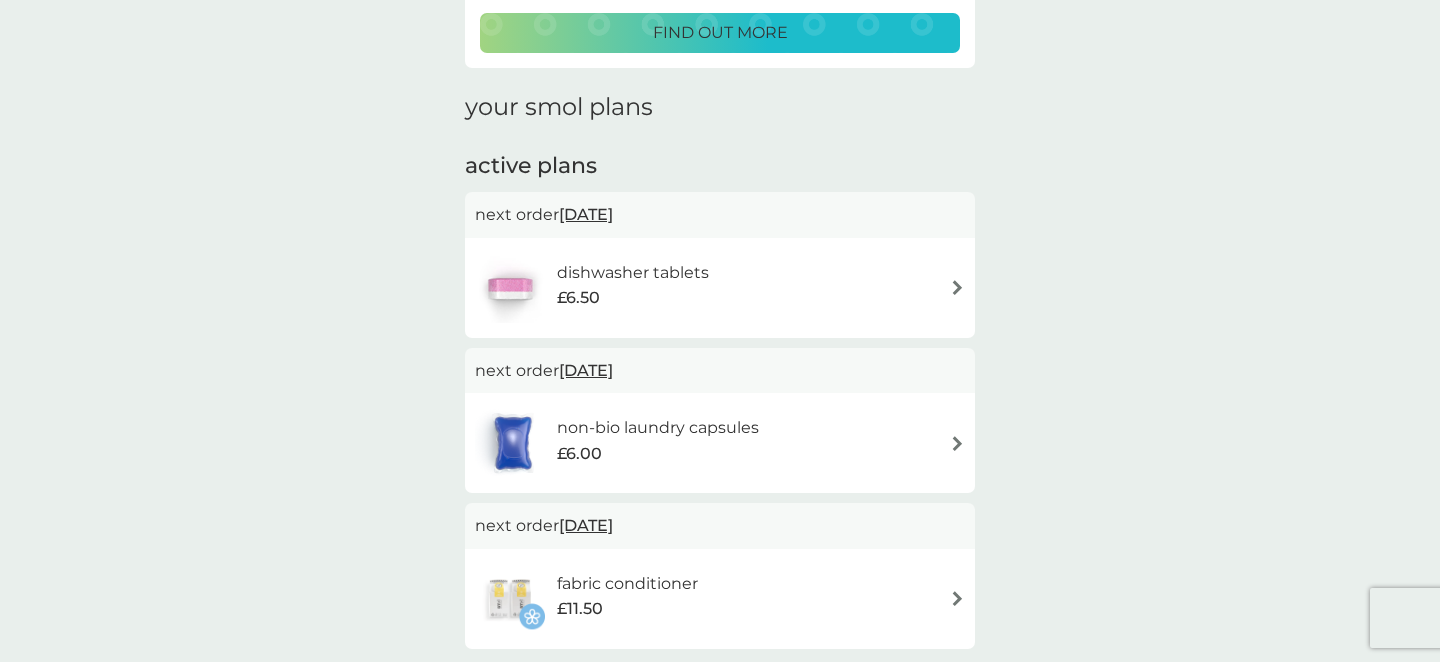 click on "non-bio laundry capsules £6.00" at bounding box center (720, 443) 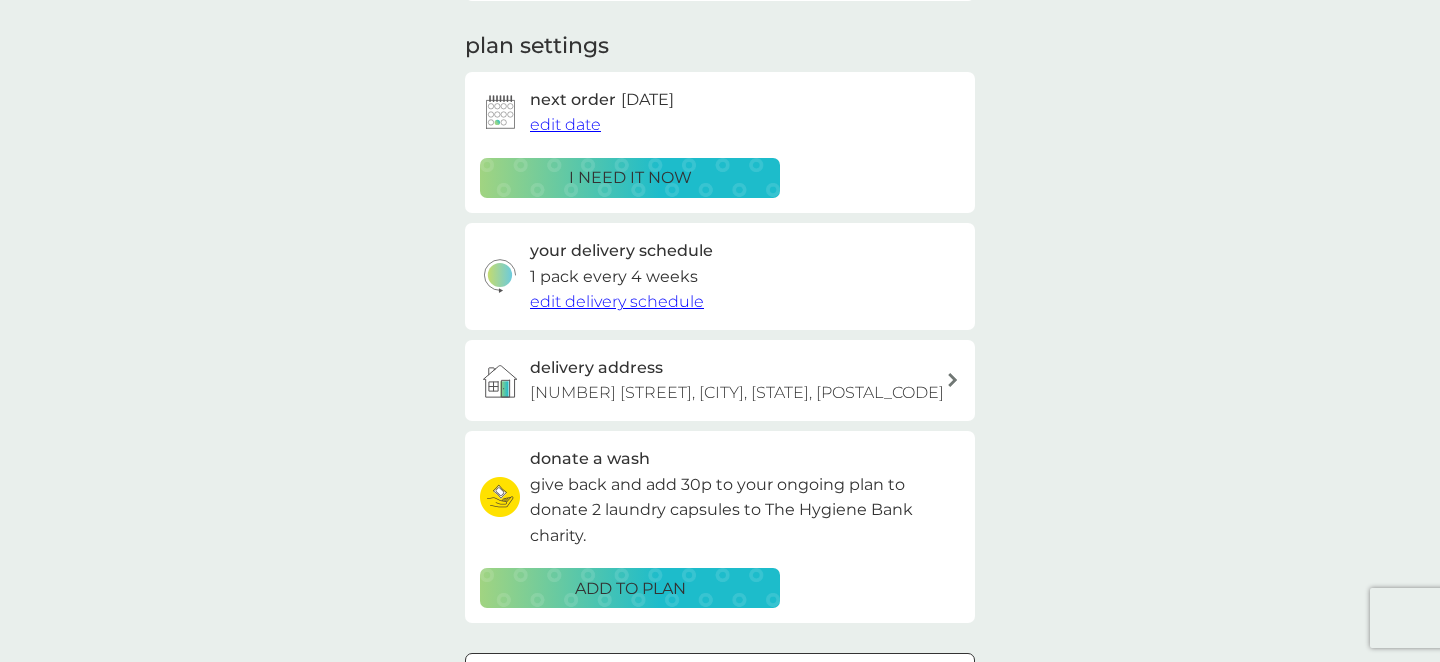 scroll, scrollTop: 200, scrollLeft: 0, axis: vertical 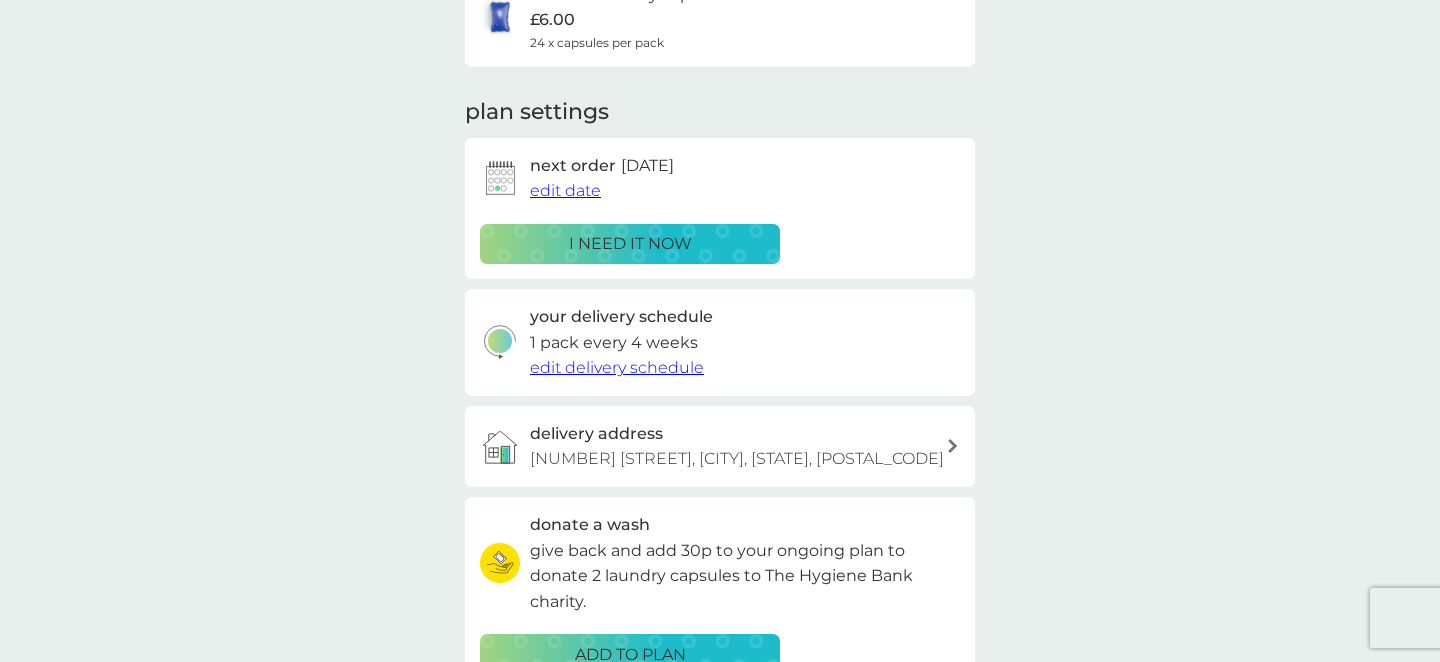 click on "edit delivery schedule" at bounding box center (617, 367) 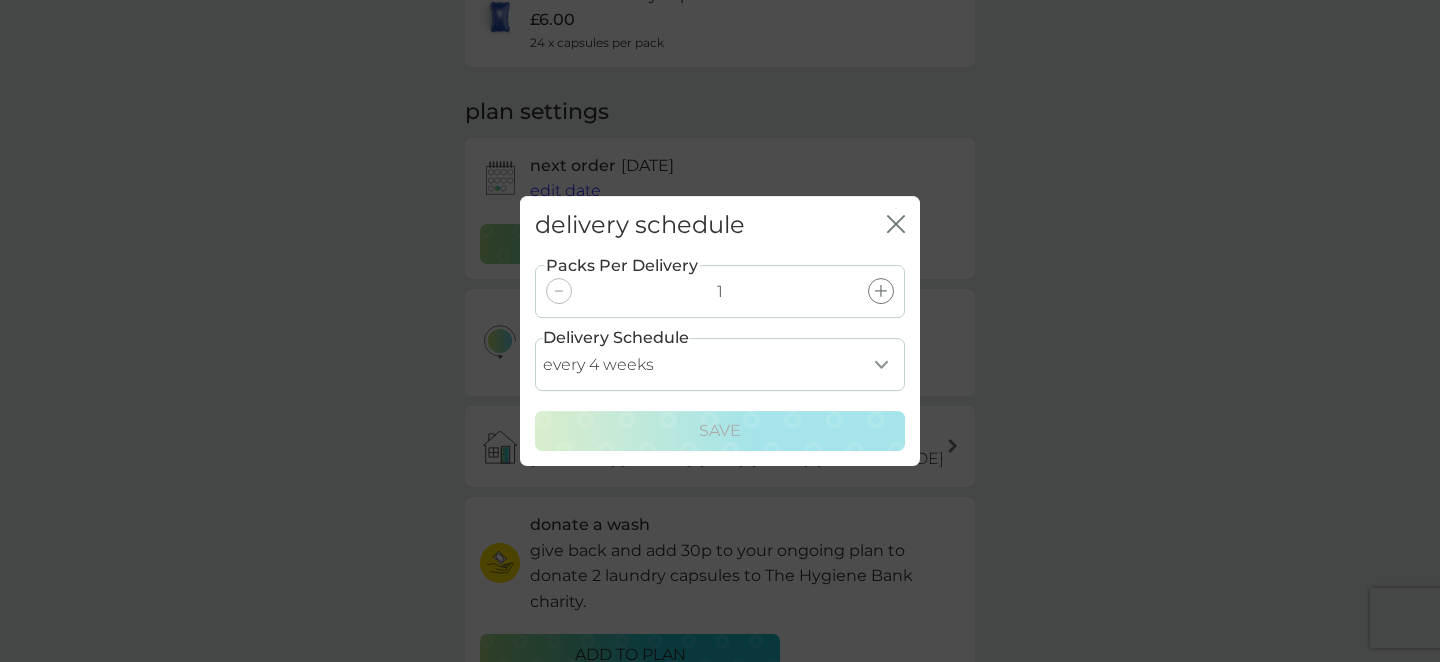 click 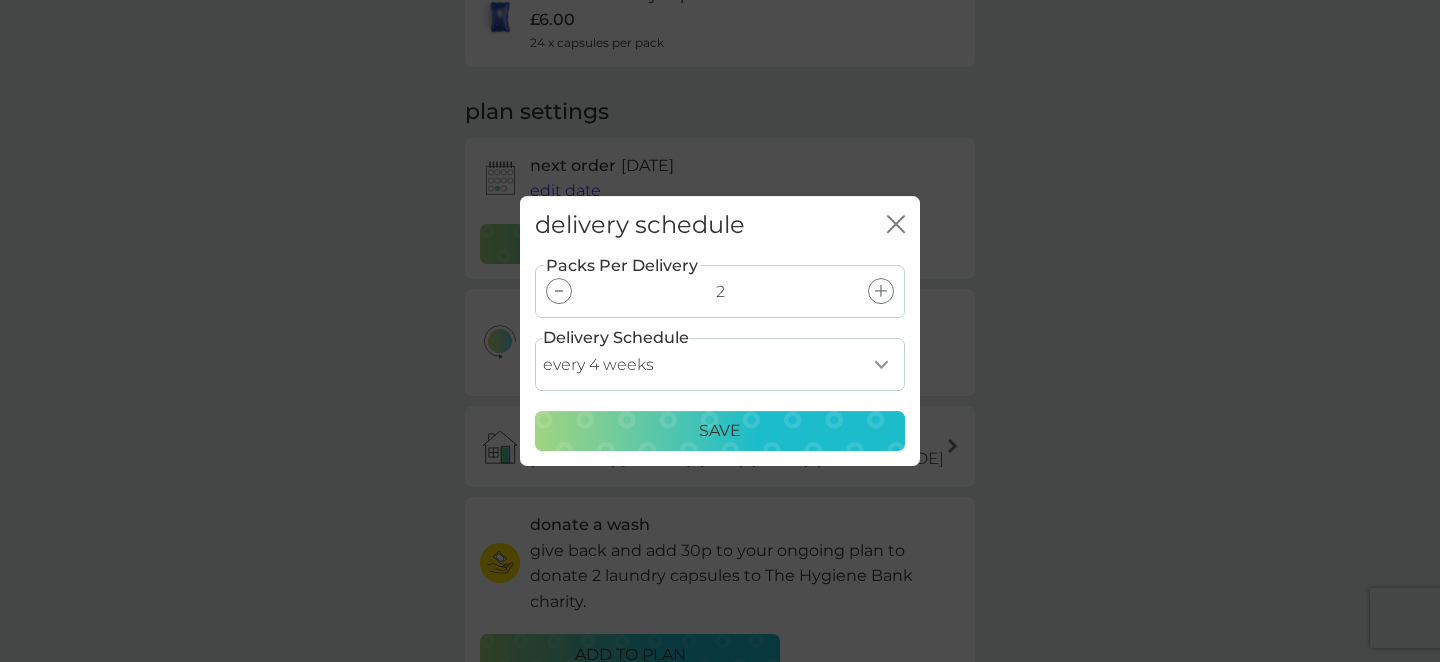 click 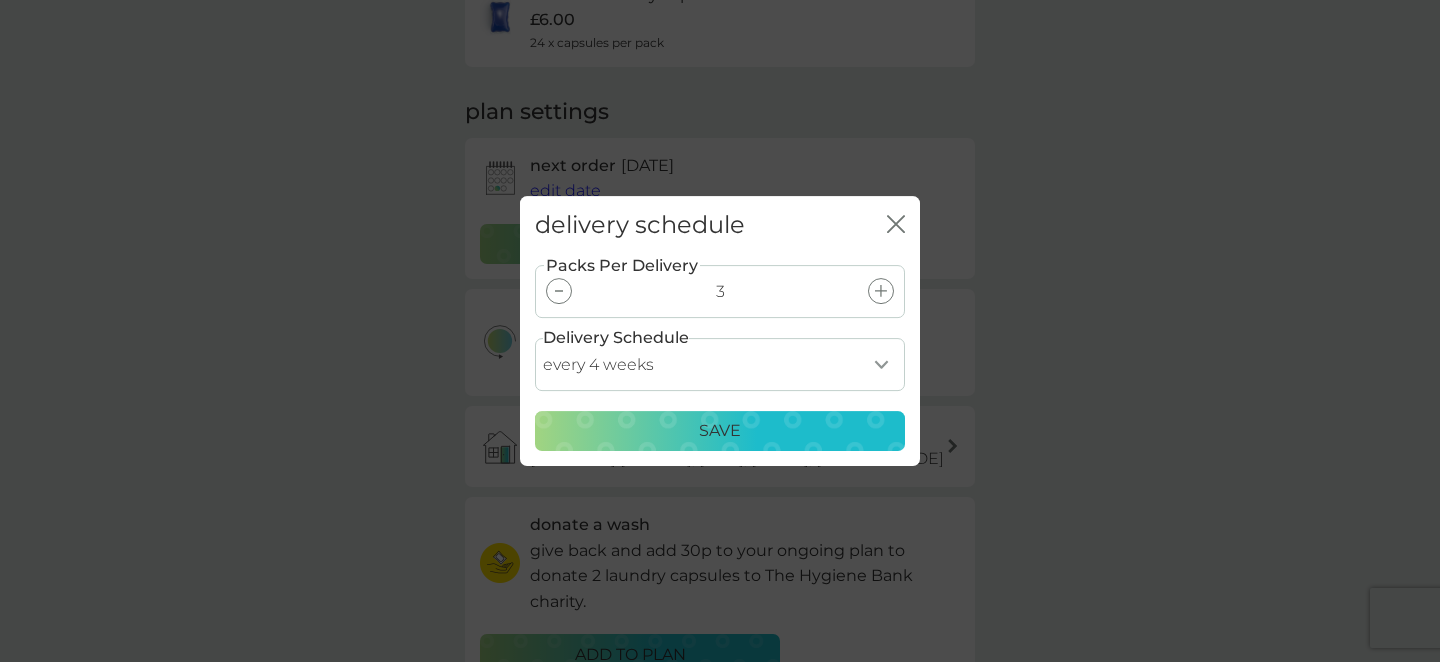 click at bounding box center [559, 291] 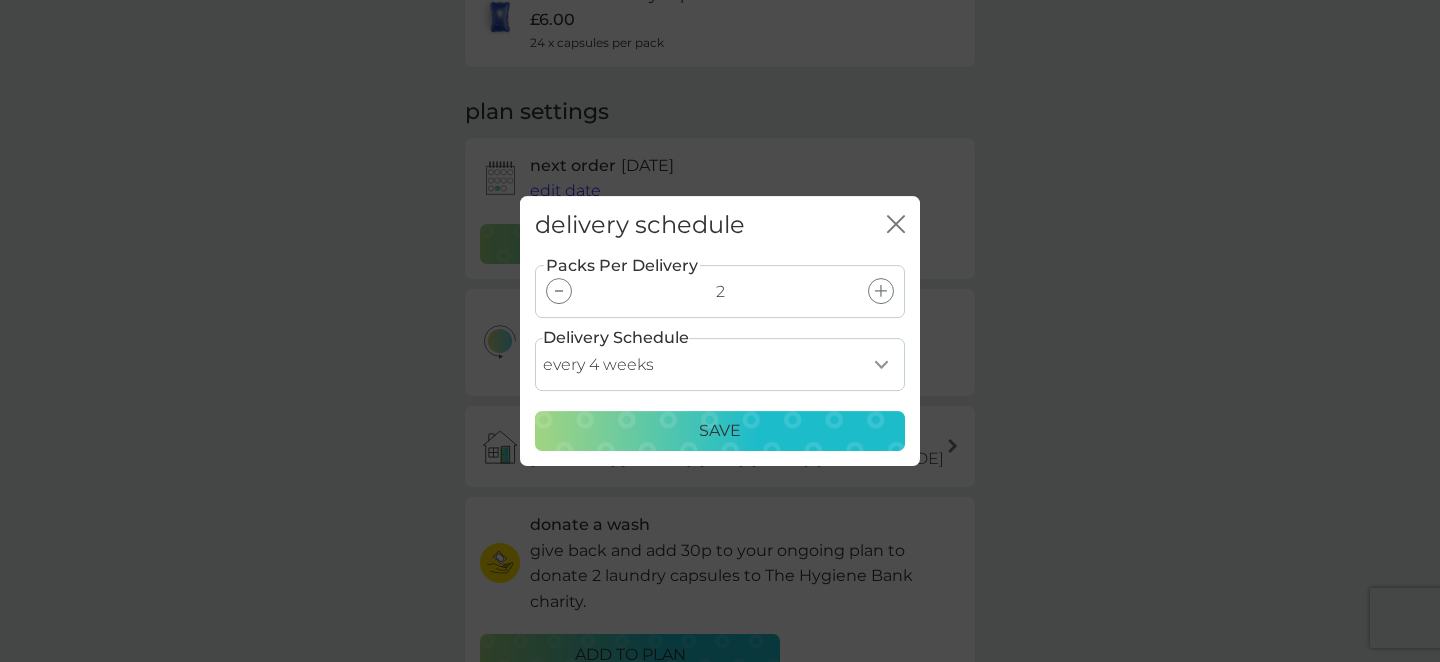 click at bounding box center [559, 291] 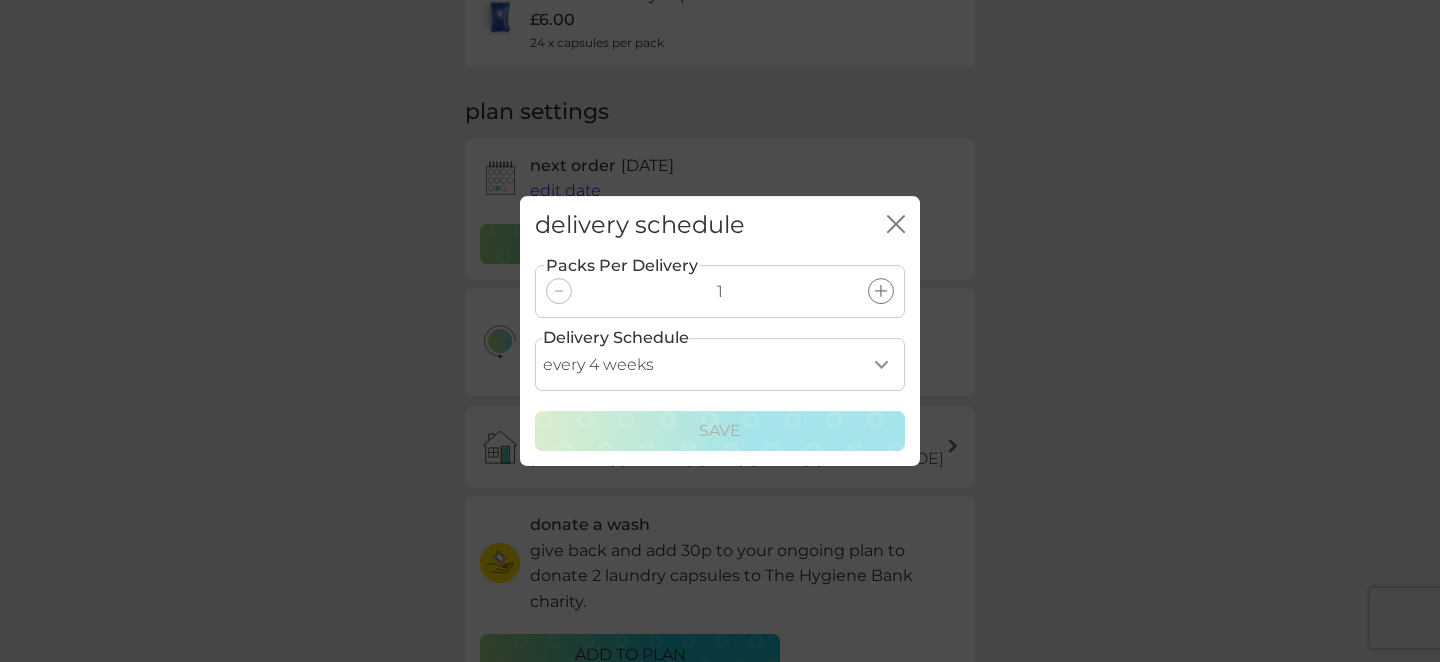 click 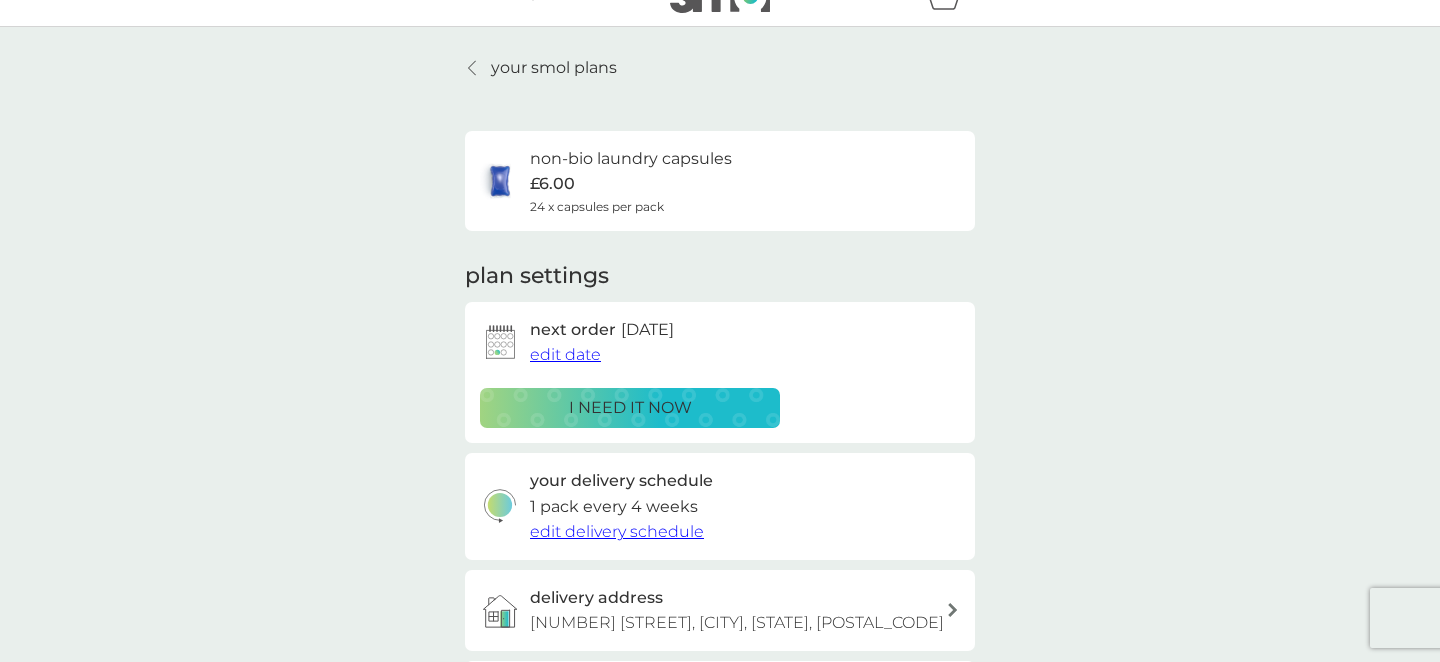 scroll, scrollTop: 25, scrollLeft: 0, axis: vertical 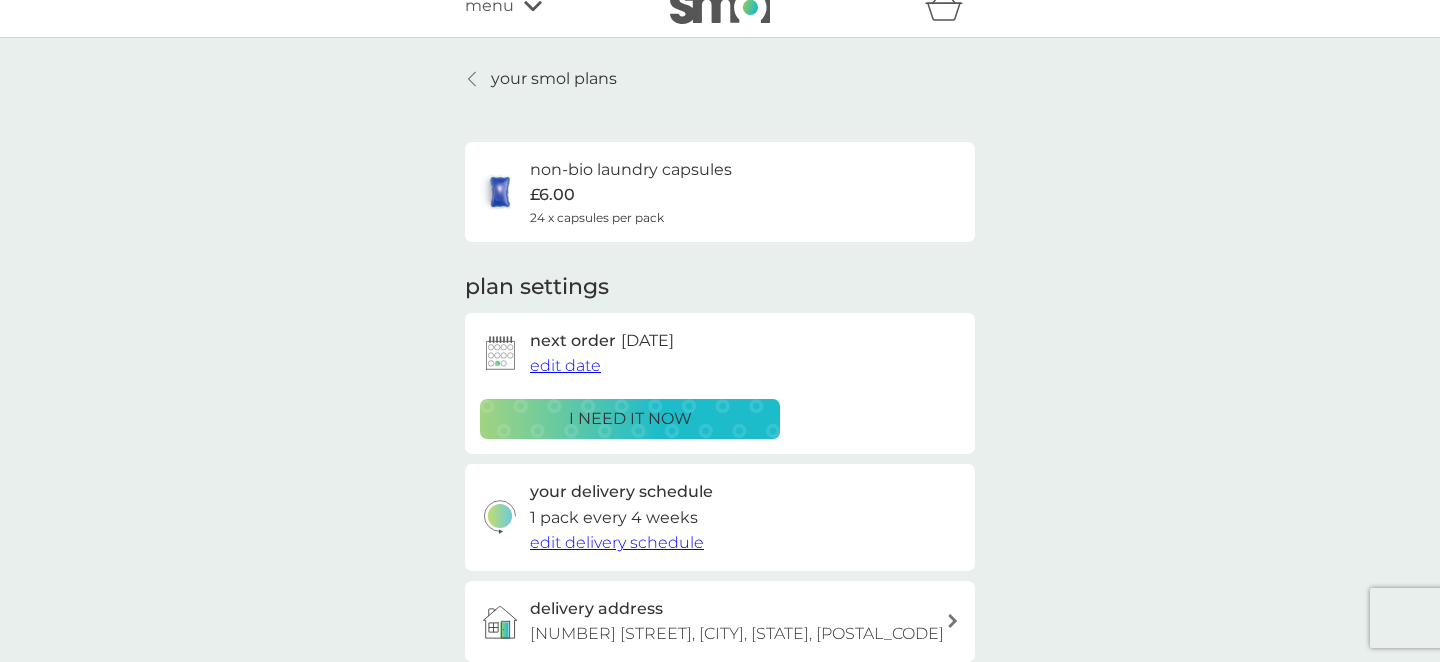 click on "your smol plans" at bounding box center (554, 79) 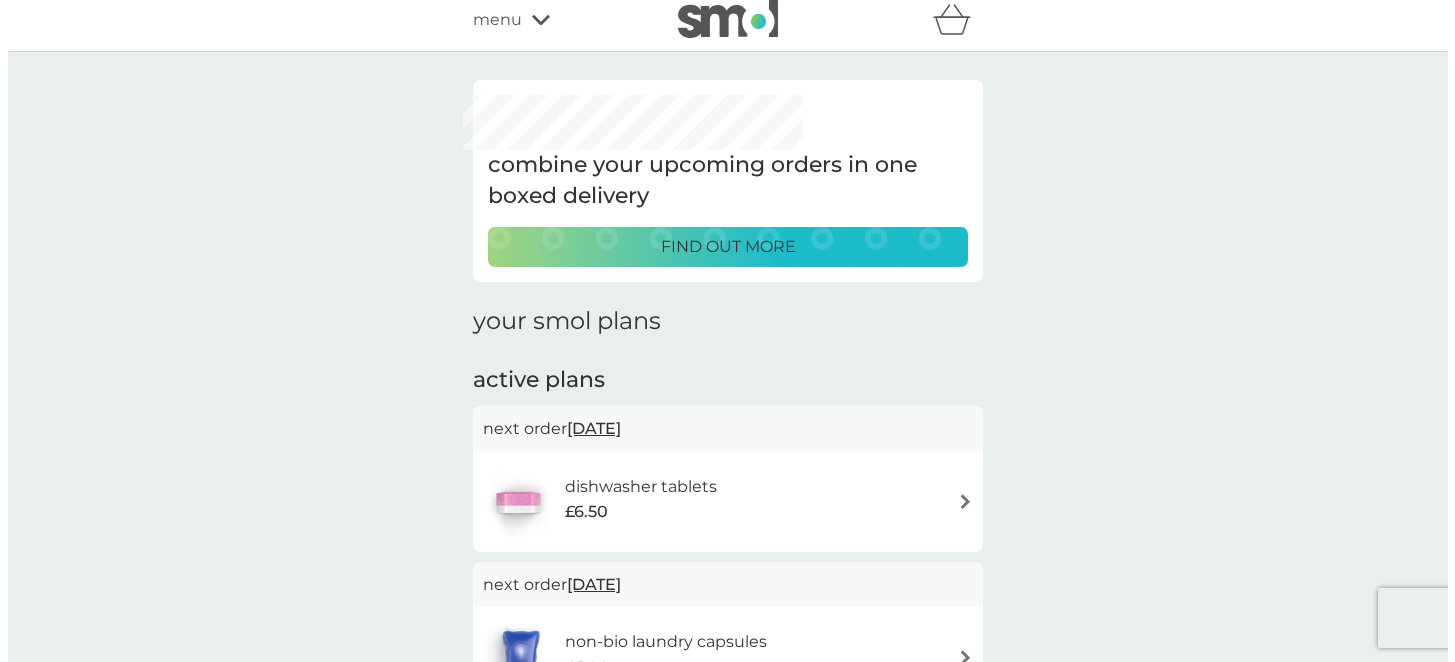 scroll, scrollTop: 0, scrollLeft: 0, axis: both 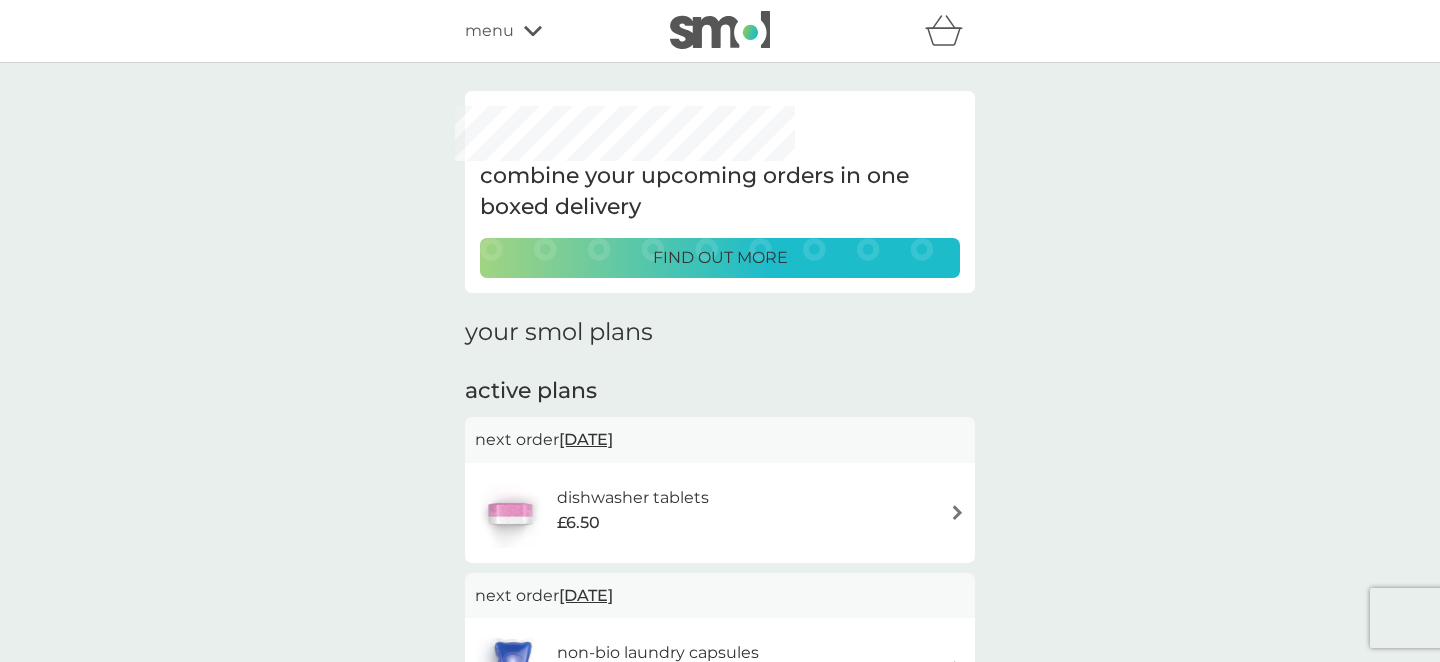 click 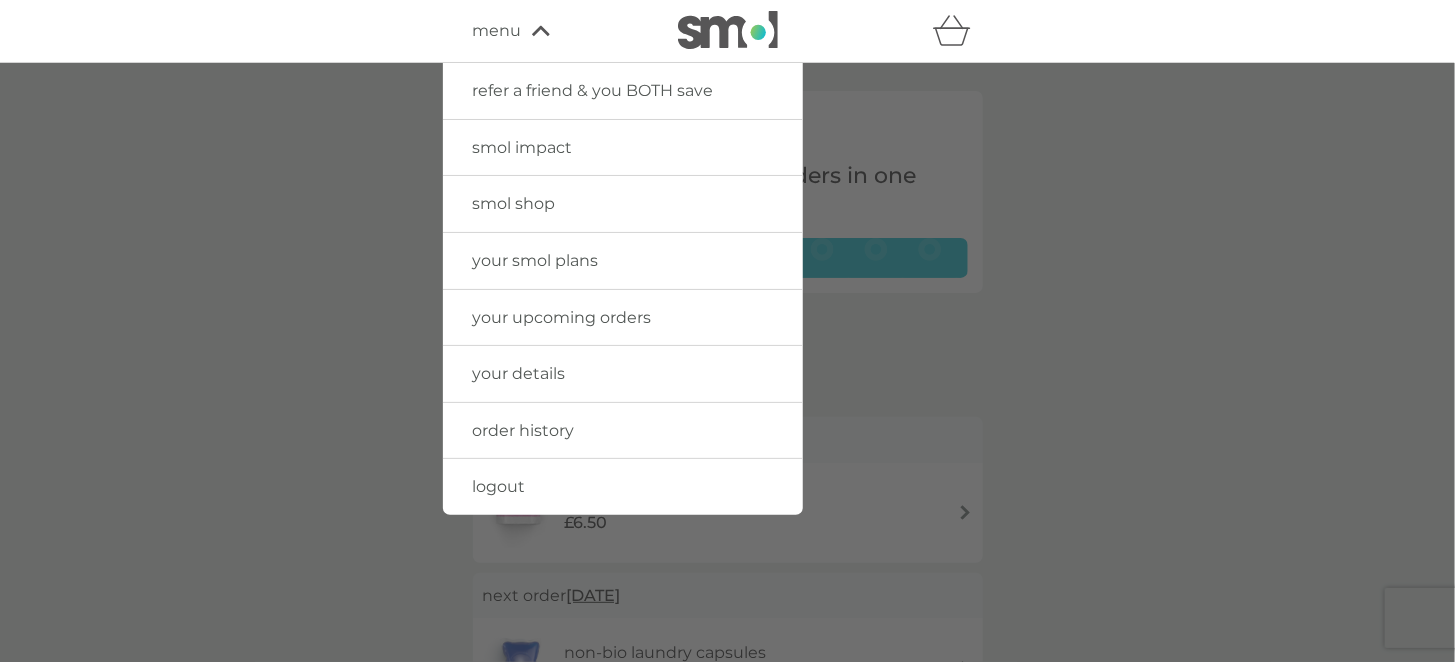 click on "logout" at bounding box center [499, 486] 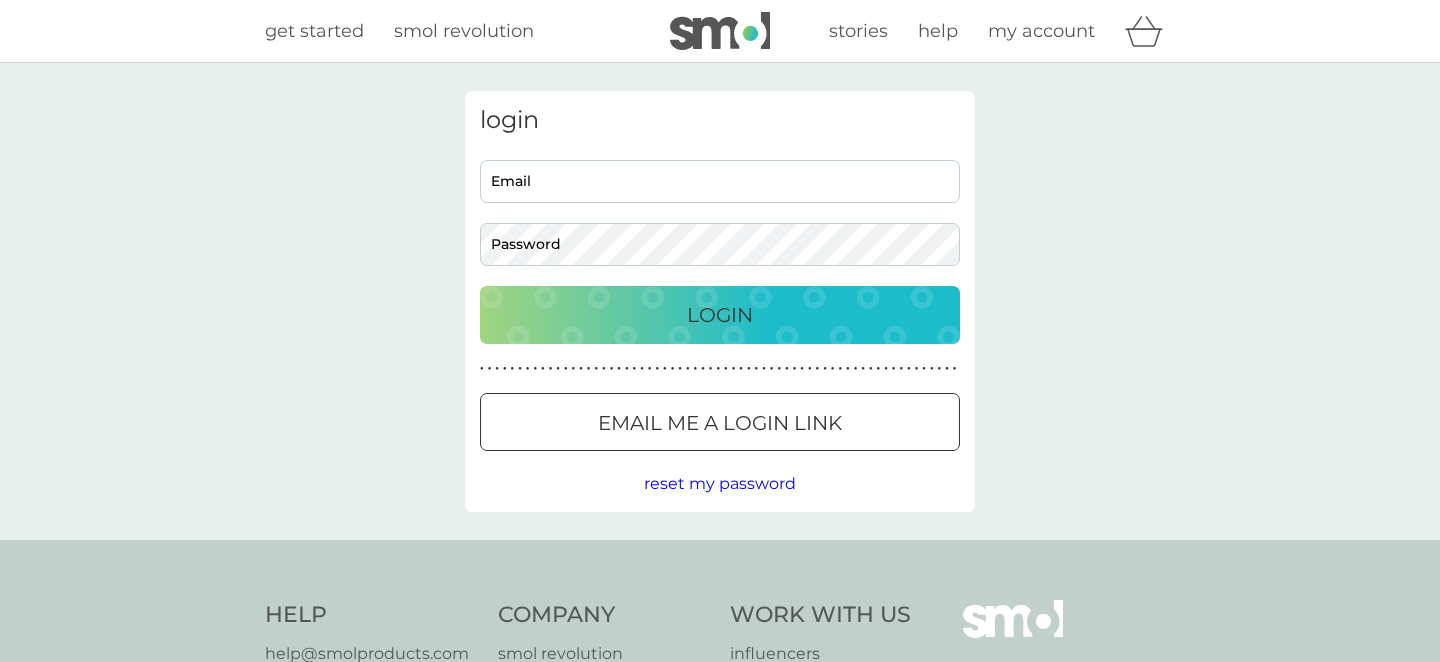 scroll, scrollTop: 0, scrollLeft: 0, axis: both 